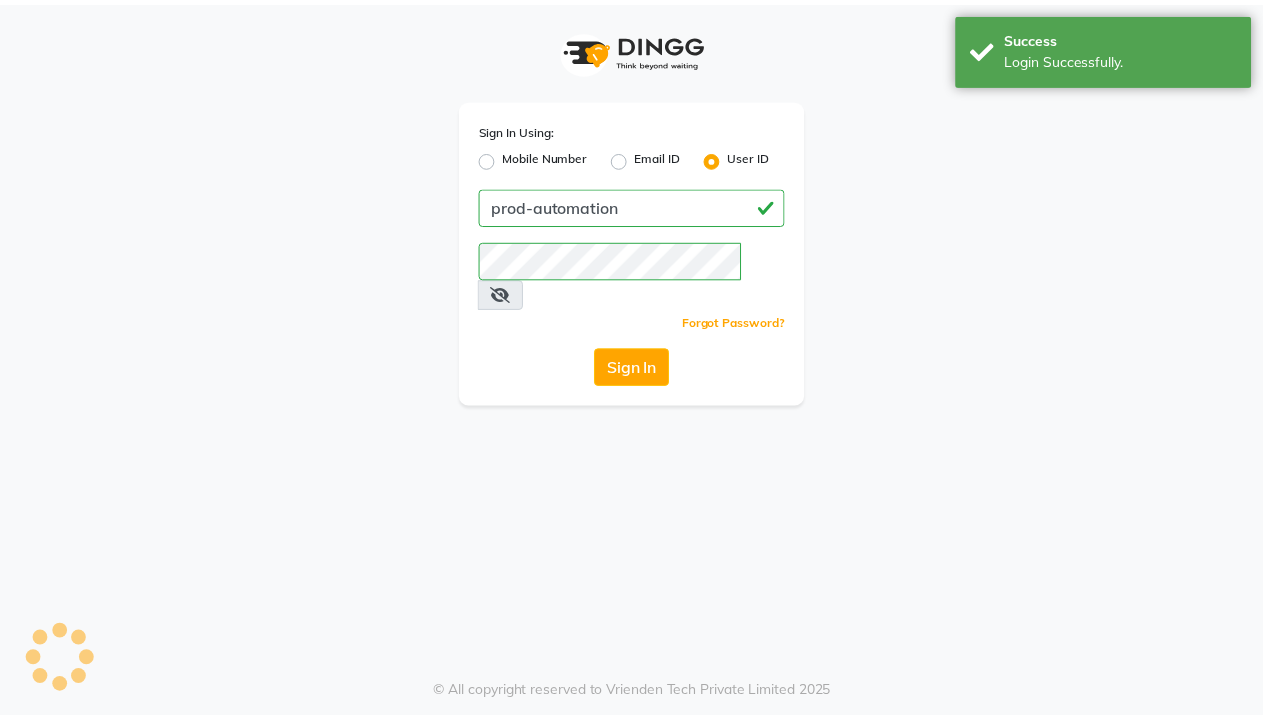 scroll, scrollTop: 0, scrollLeft: 0, axis: both 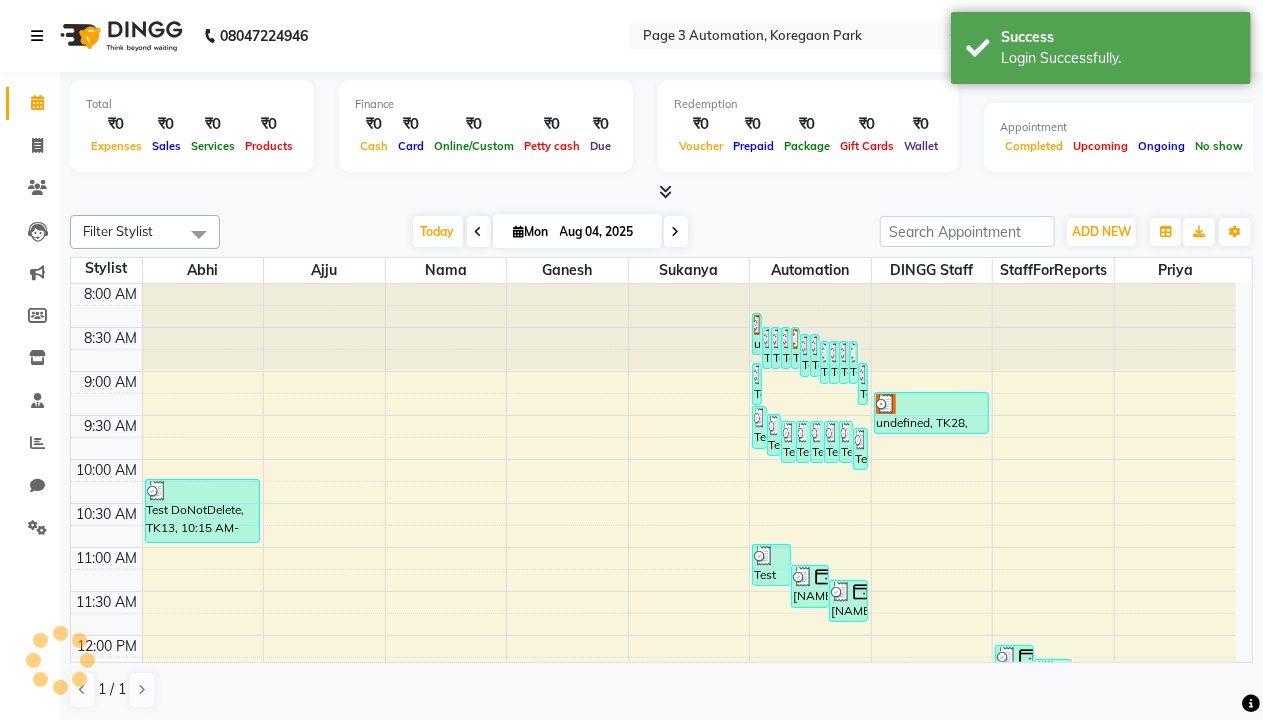 click at bounding box center [37, 36] 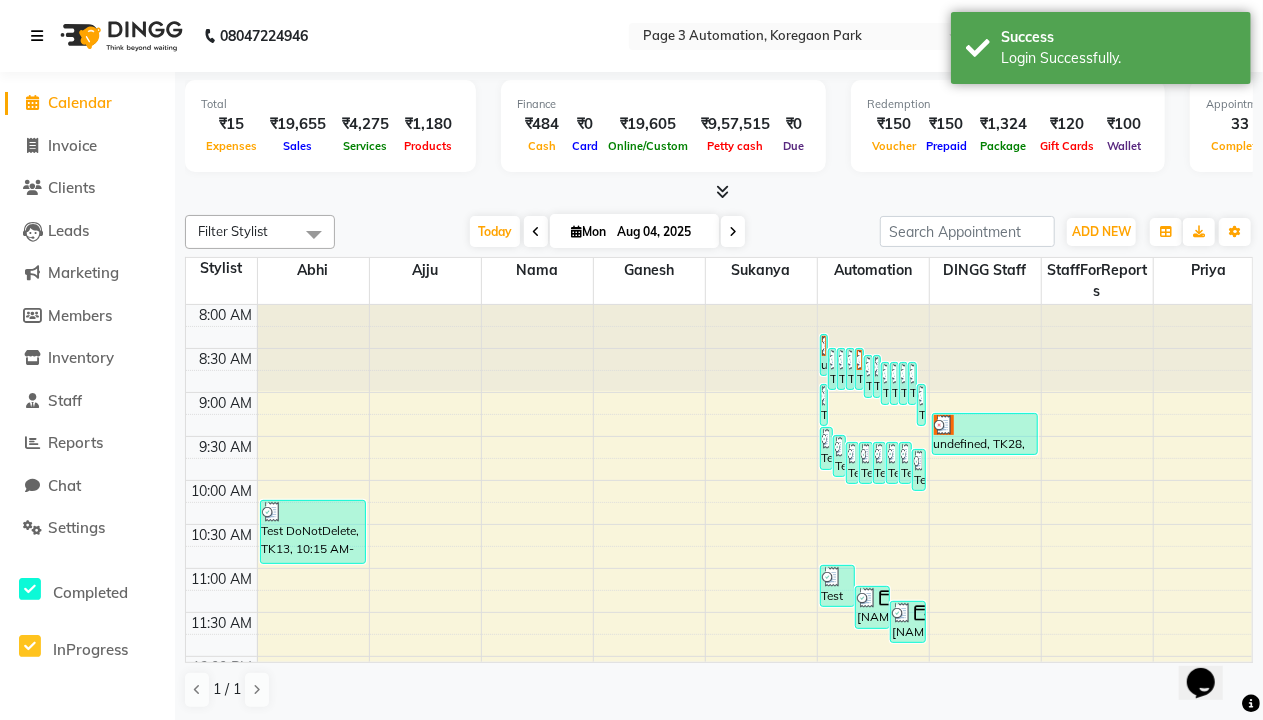 scroll, scrollTop: 0, scrollLeft: 0, axis: both 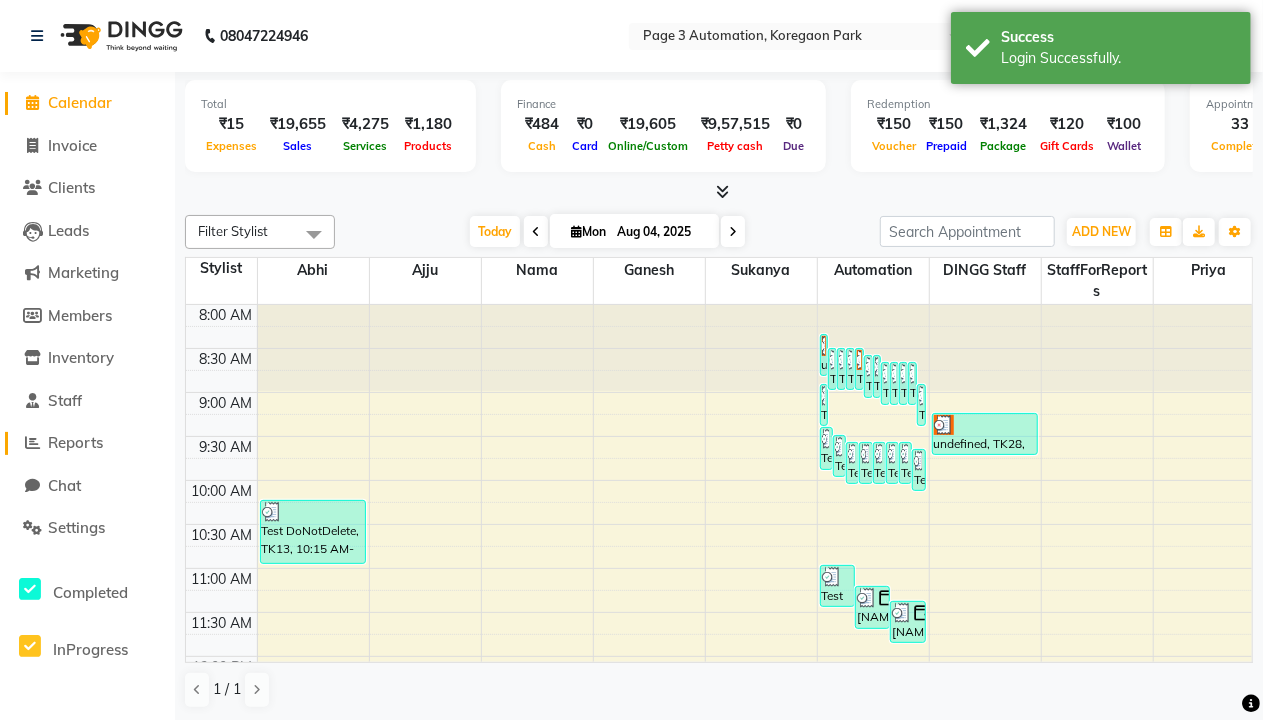 click on "Reports" 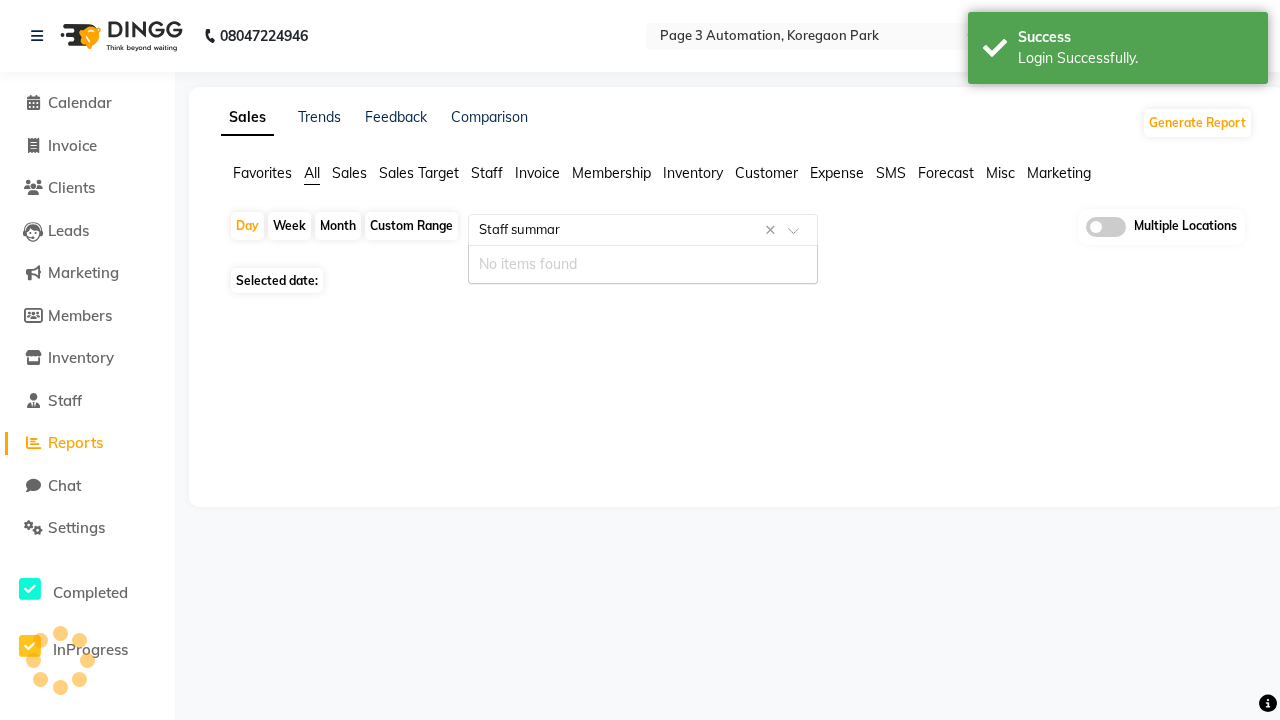 type on "Staff summary" 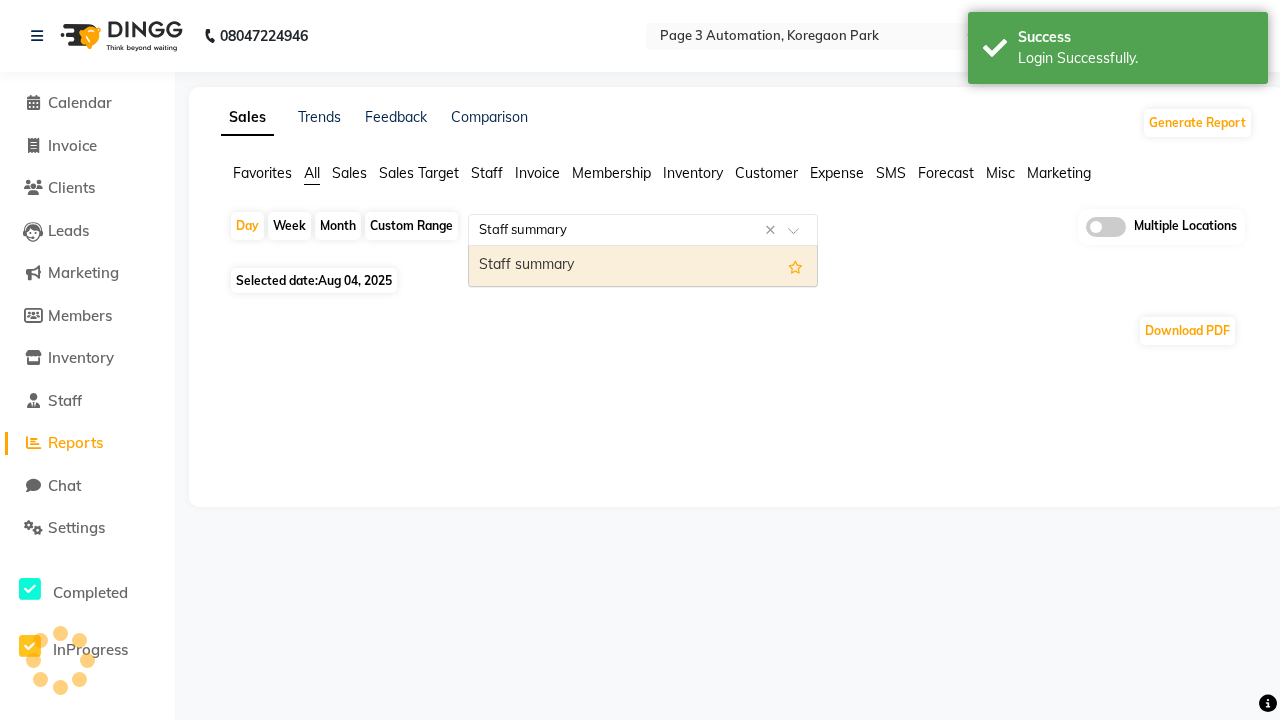 click on "Staff summary" at bounding box center [643, 266] 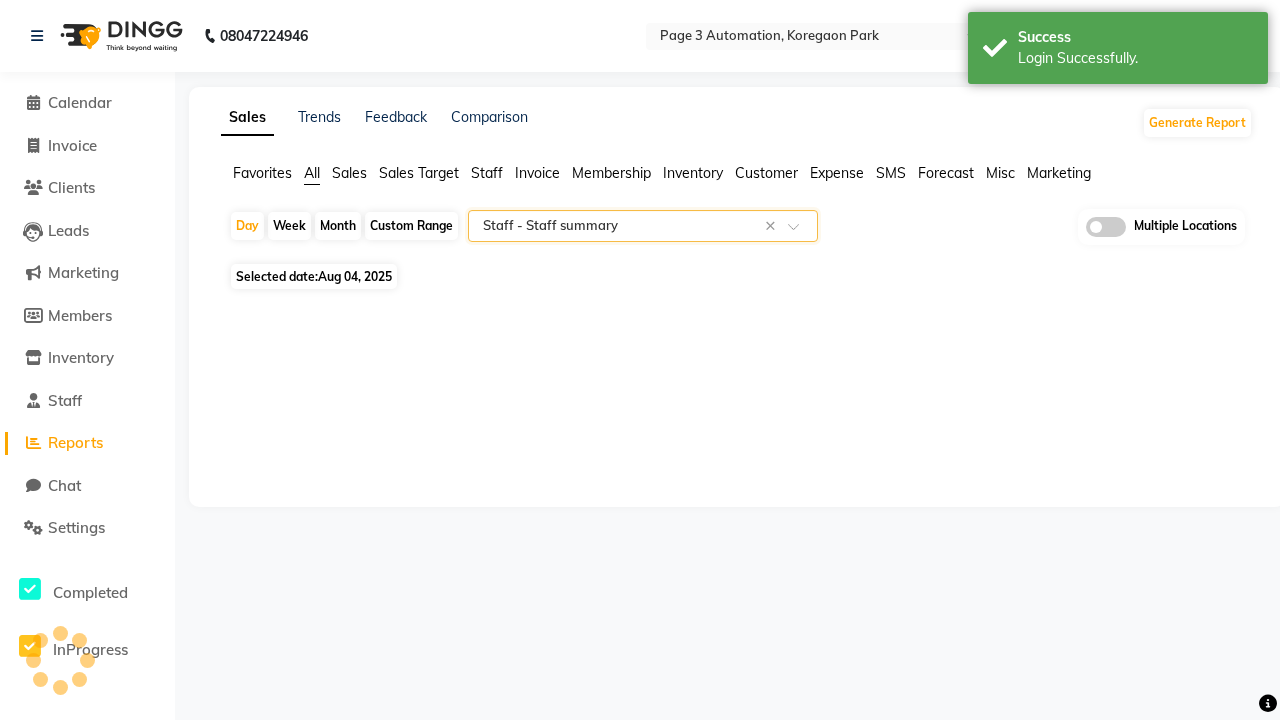 select on "full_report" 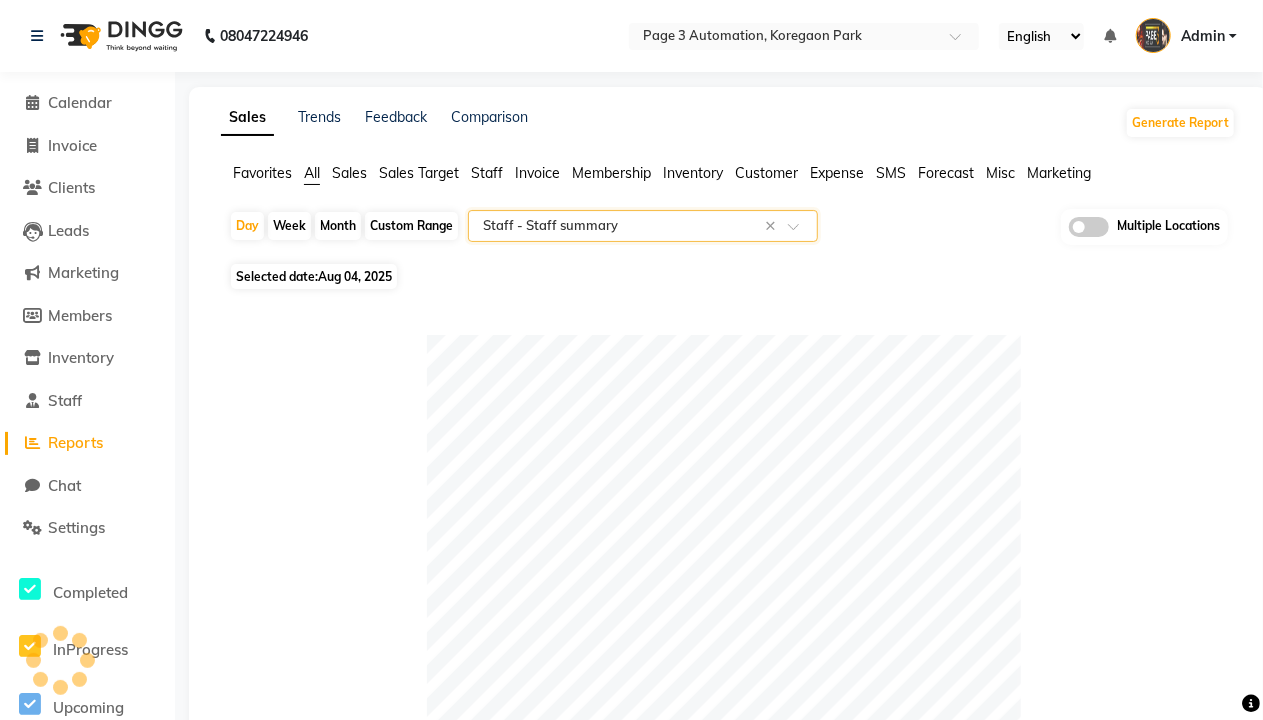 scroll, scrollTop: 0, scrollLeft: 0, axis: both 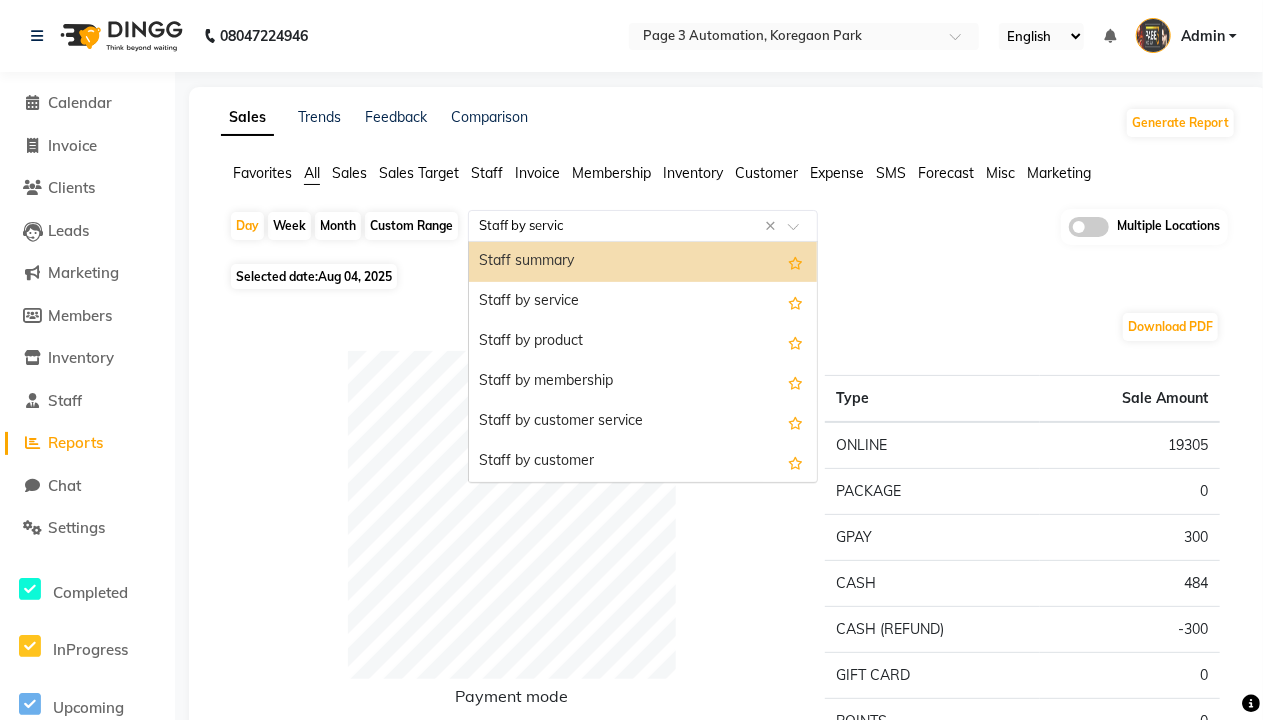 type on "Staff by service" 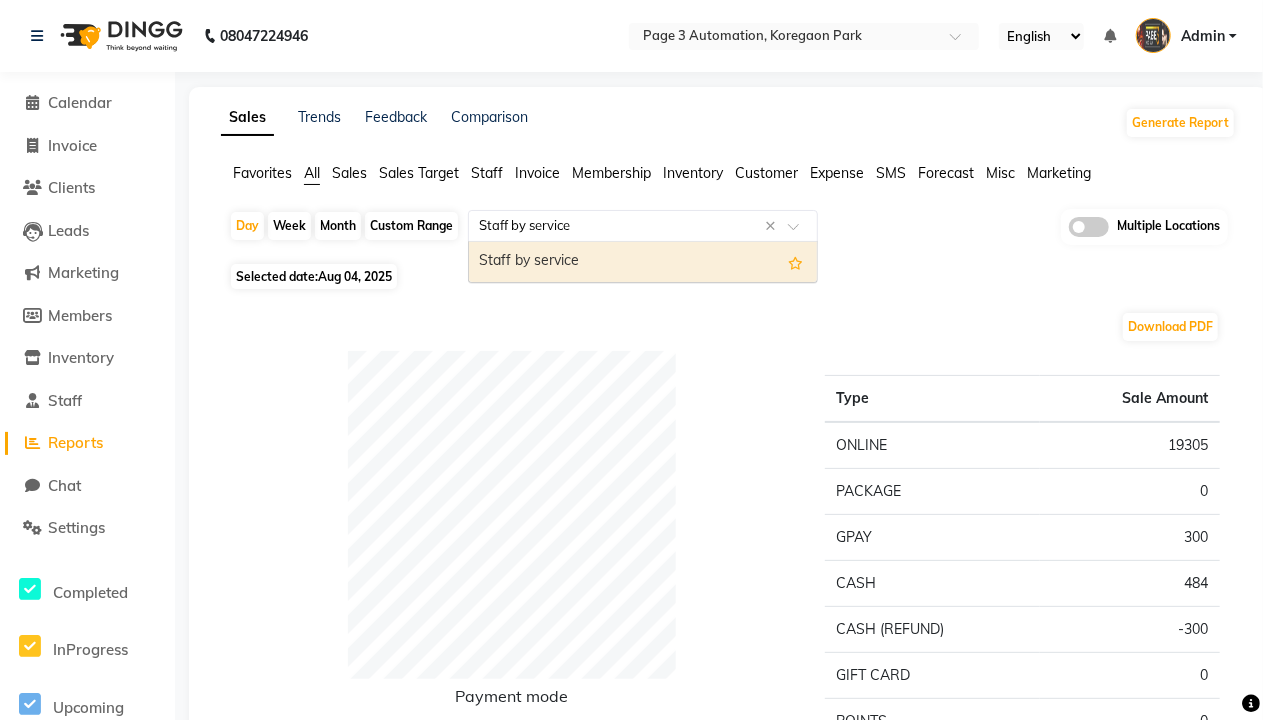 click on "Staff by service" at bounding box center [643, 262] 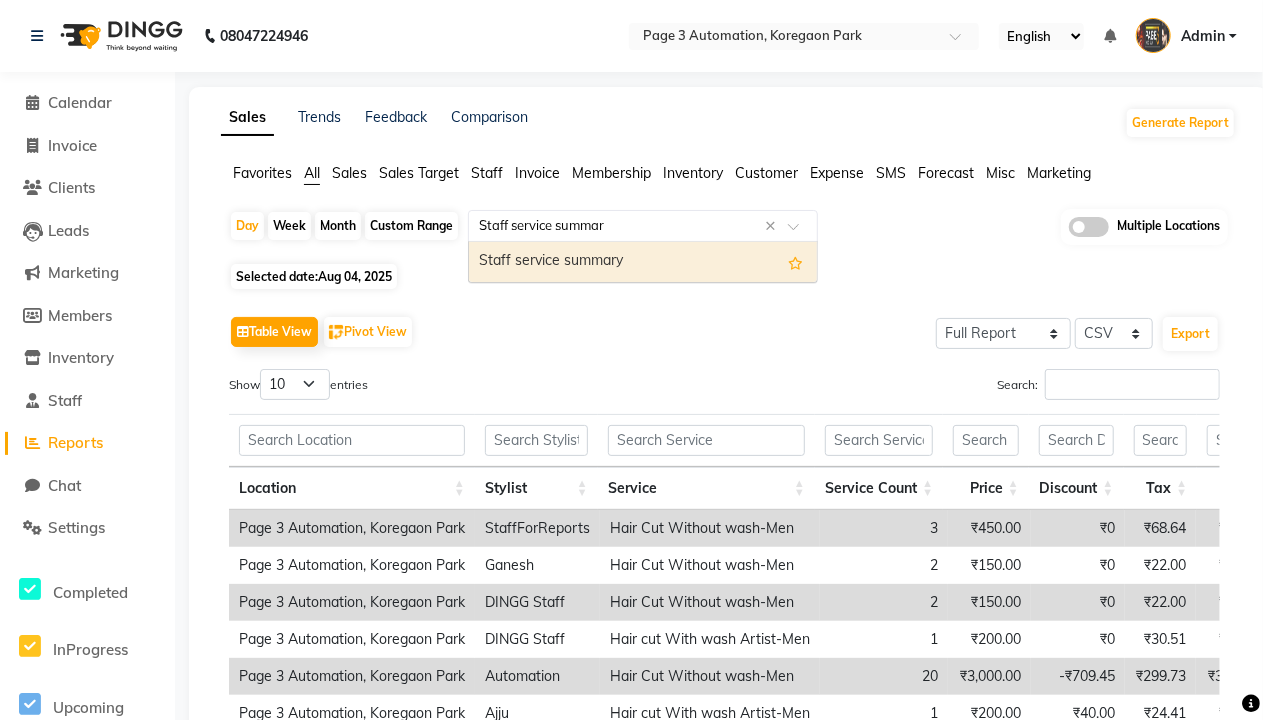 type on "Staff service summary" 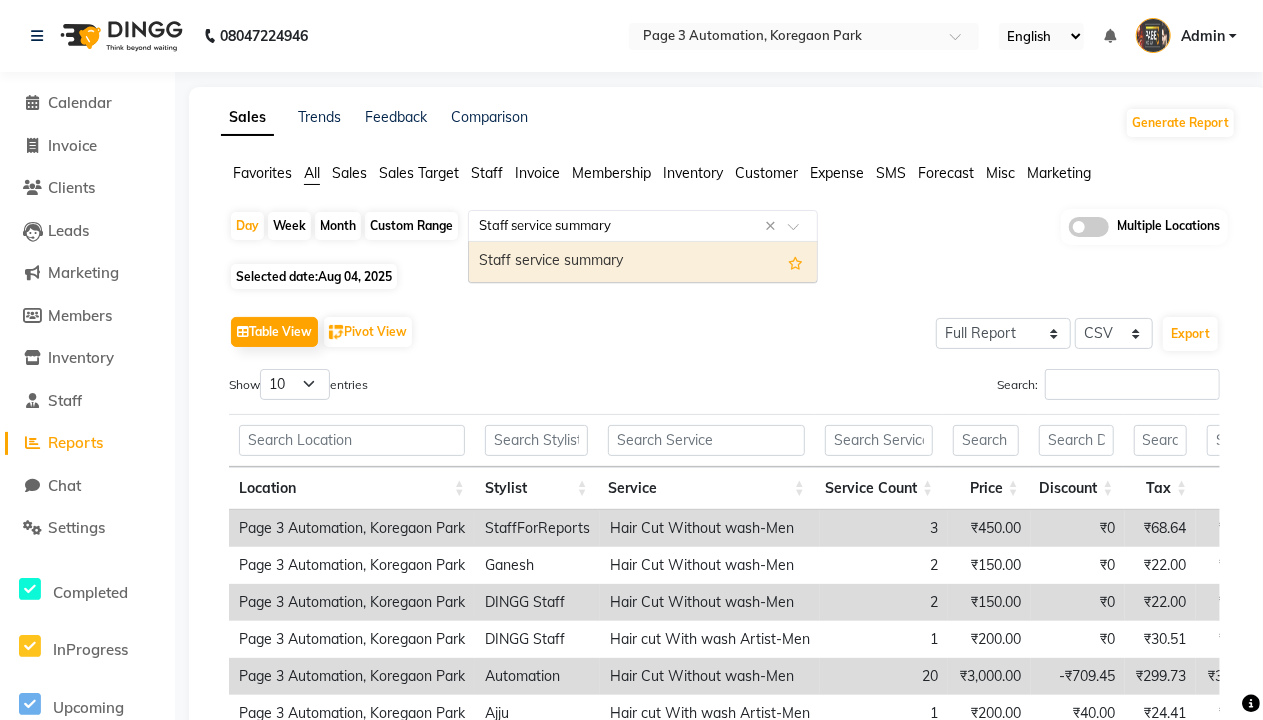 click on "Staff service summary" at bounding box center (643, 262) 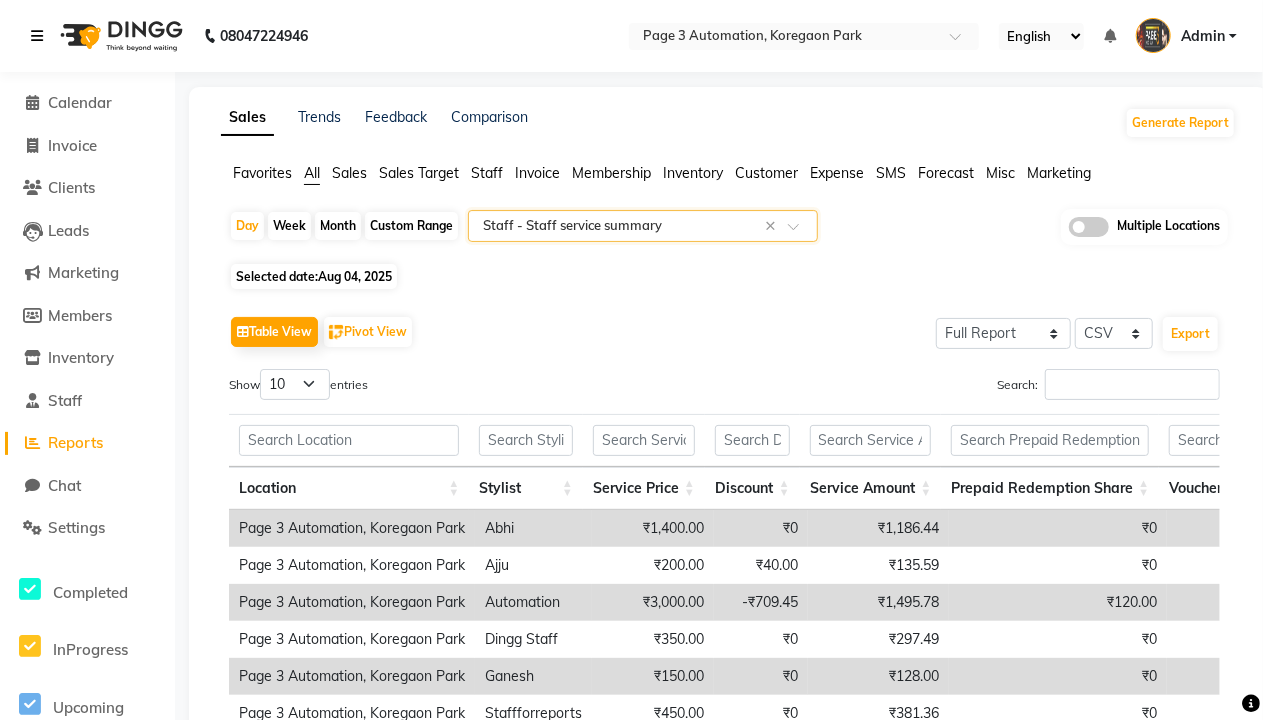 click at bounding box center (37, 36) 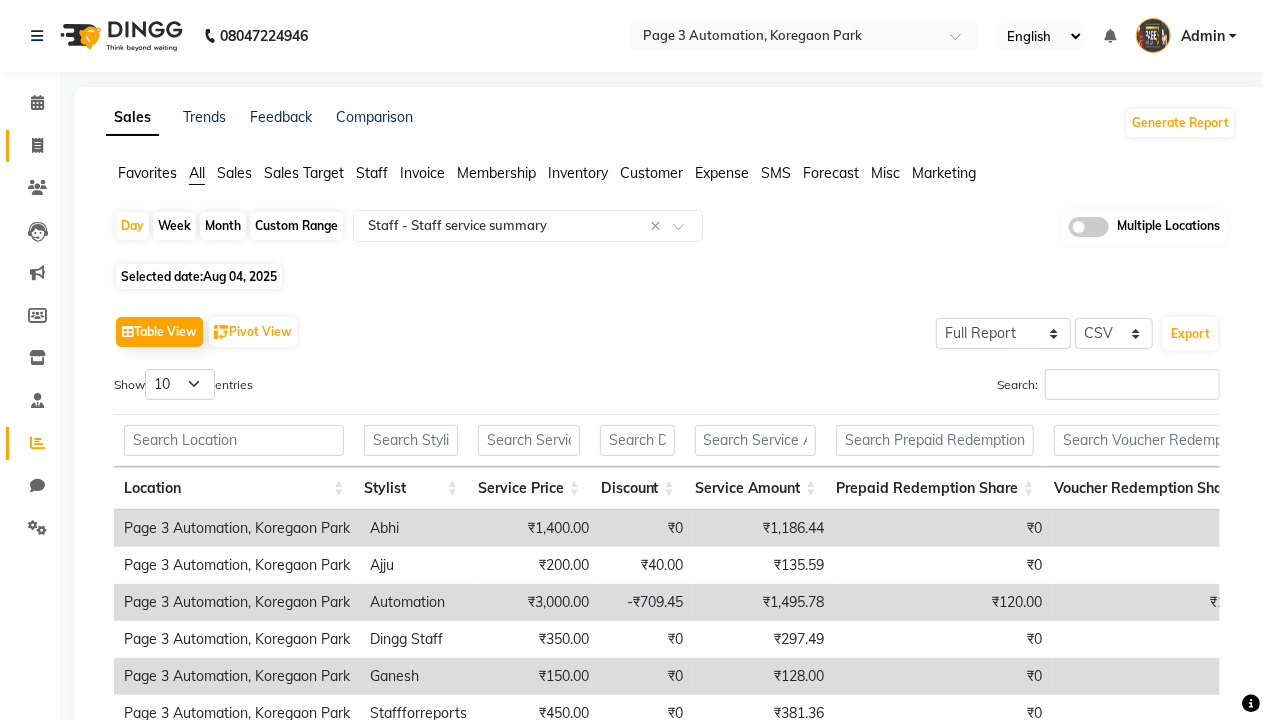 click 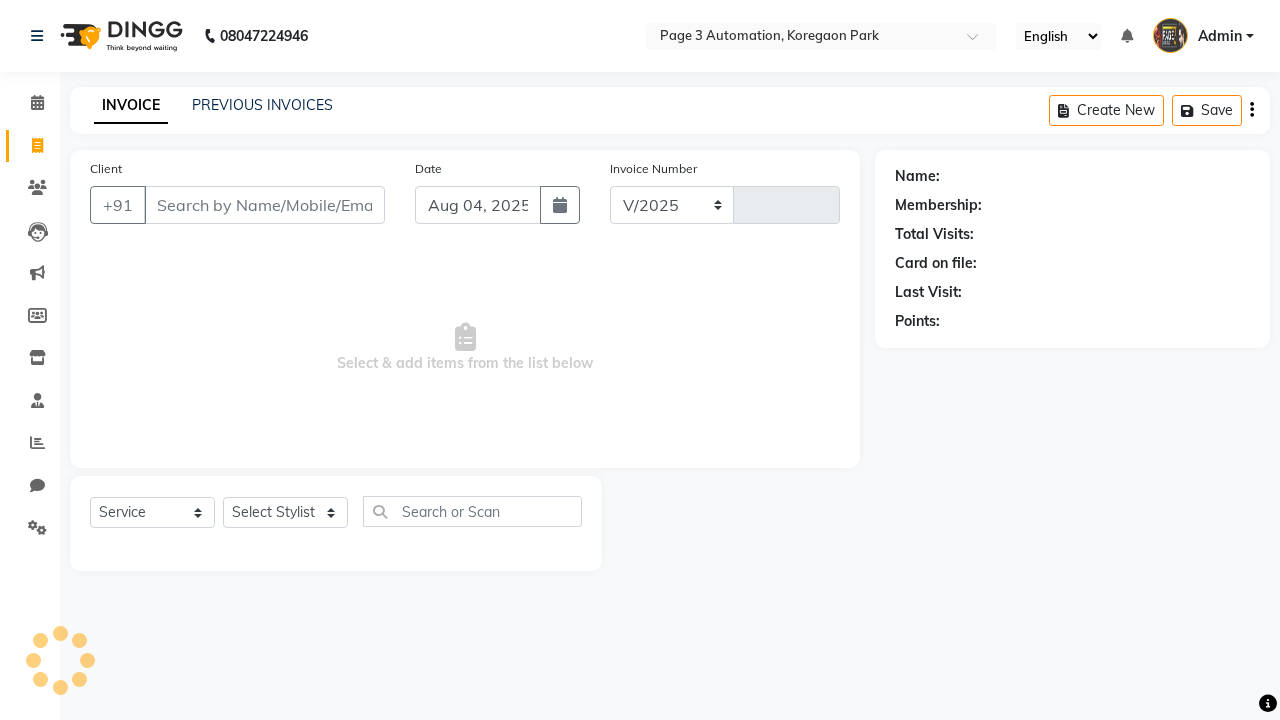 select on "2774" 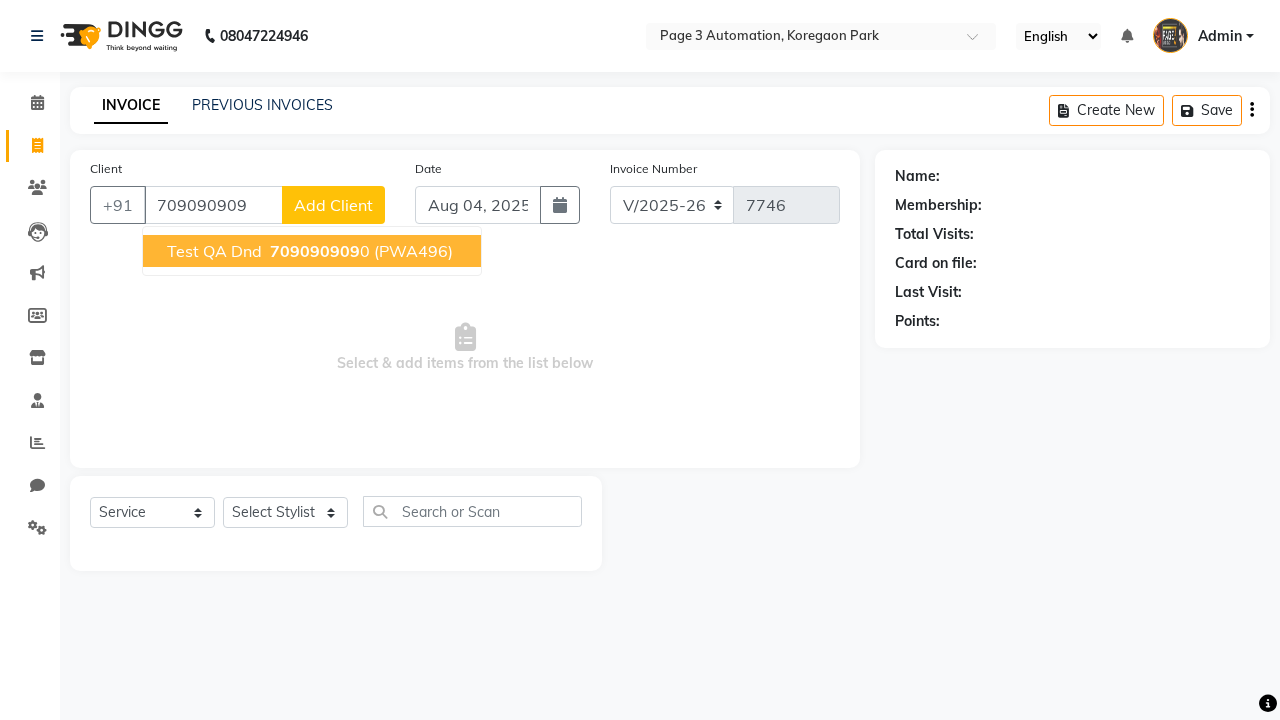 click on "709090909" at bounding box center (315, 251) 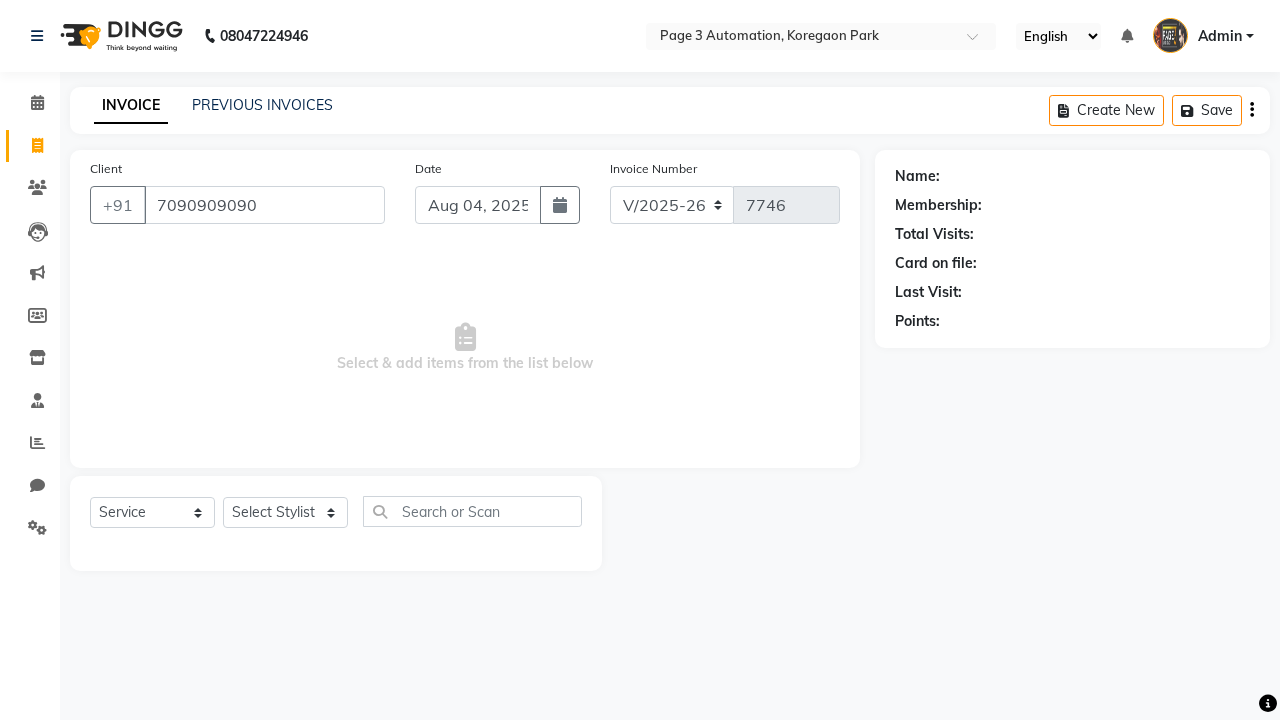 type on "7090909090" 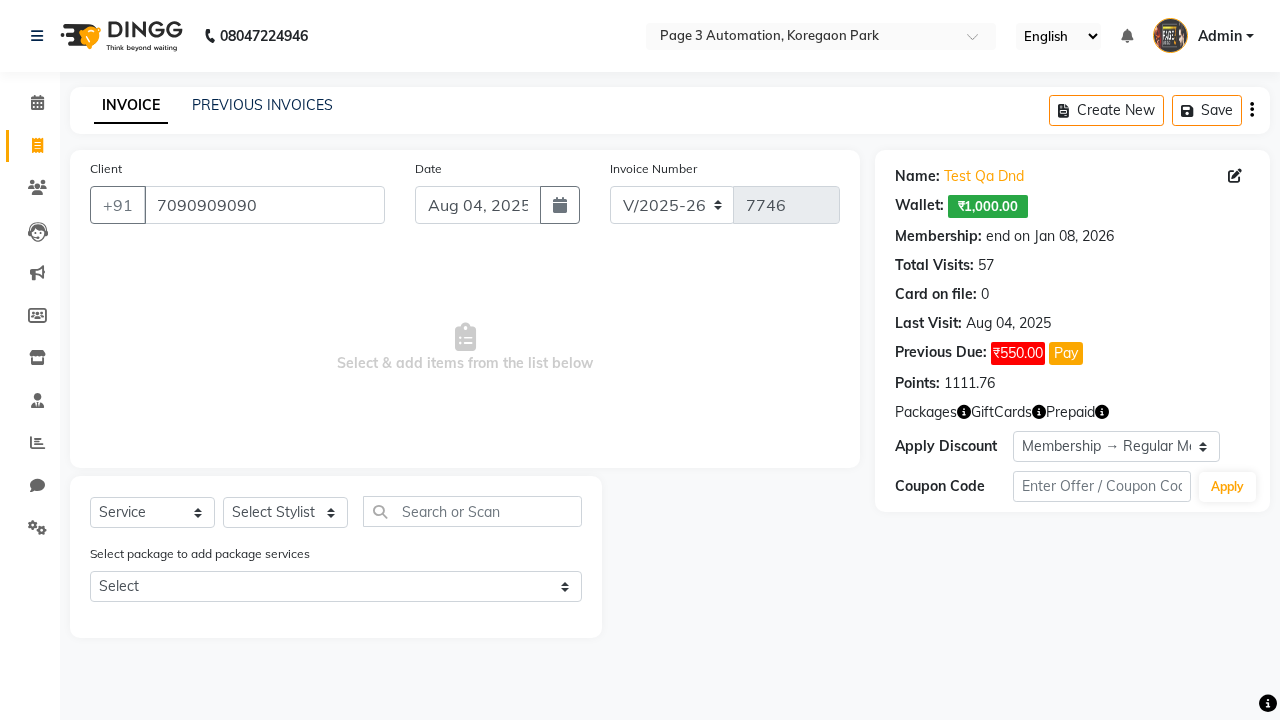 select on "0:" 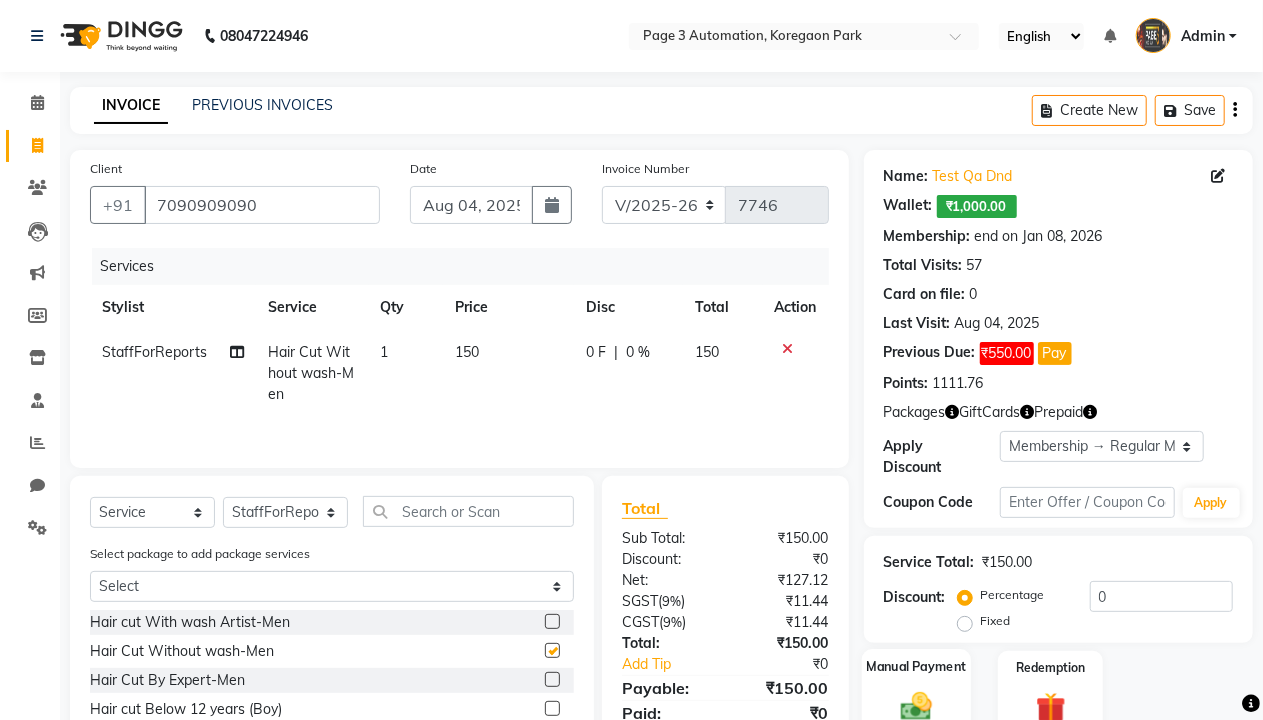 click 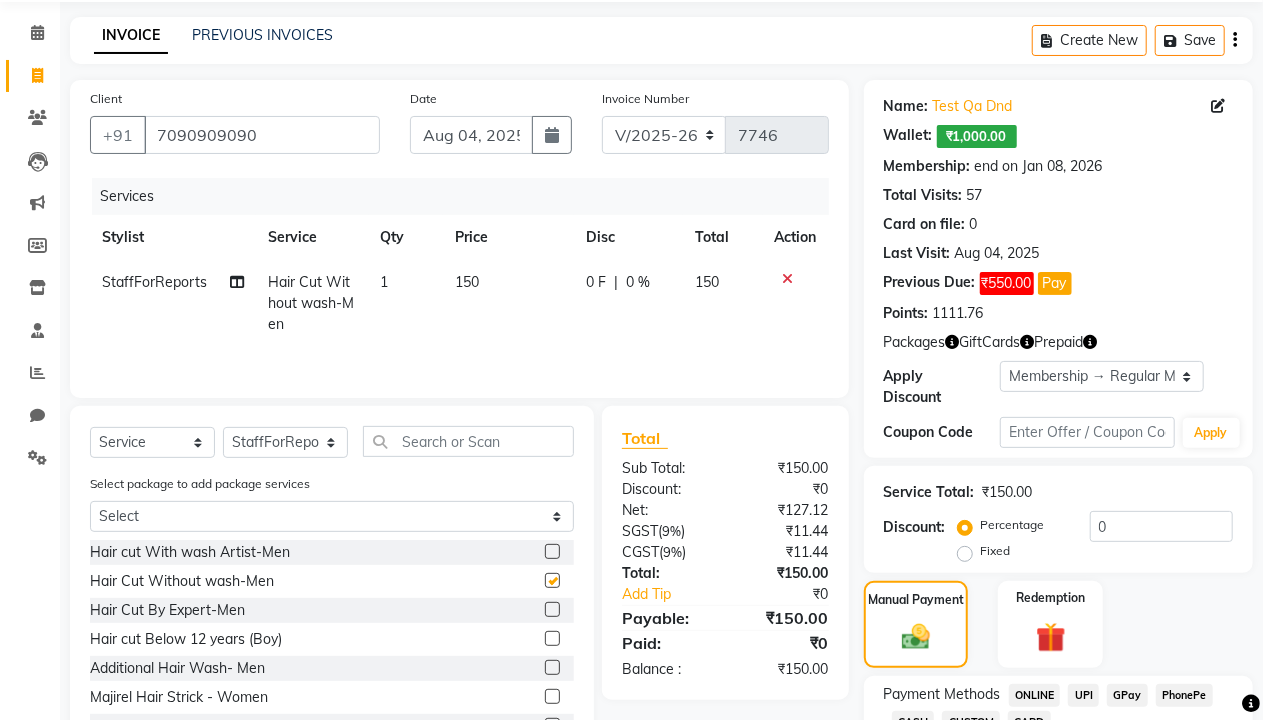 click on "ONLINE" 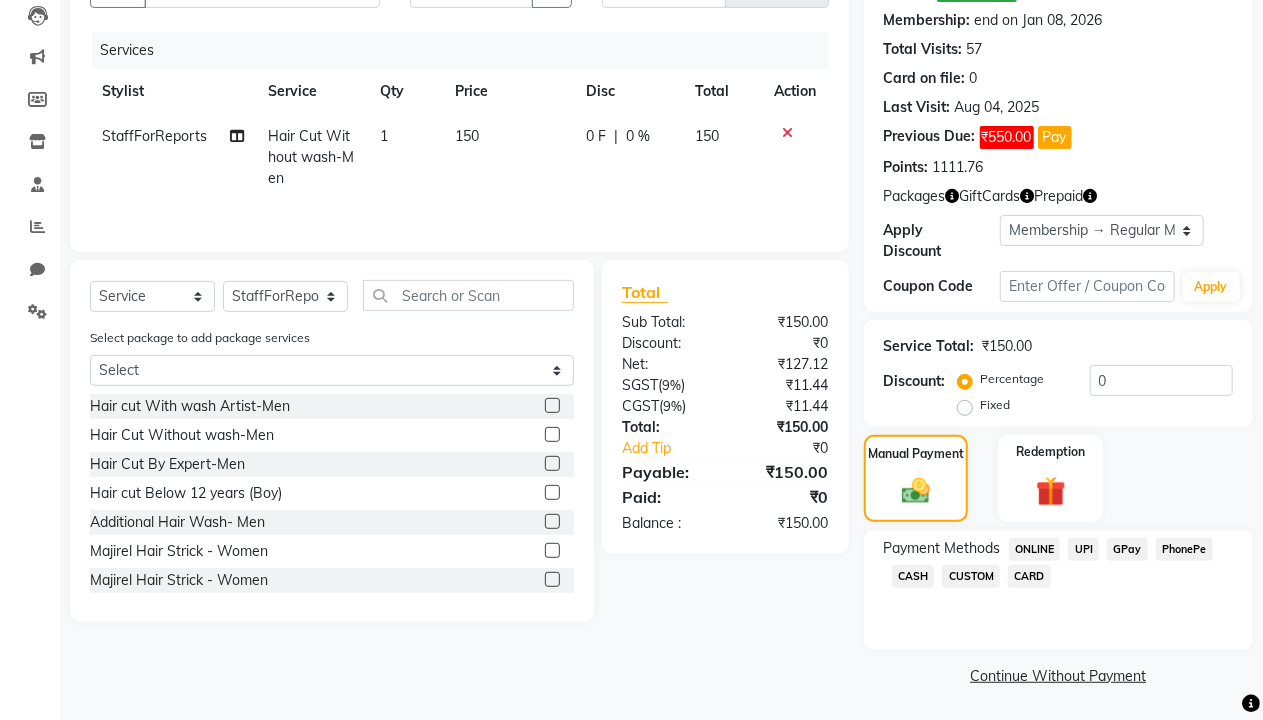 checkbox on "false" 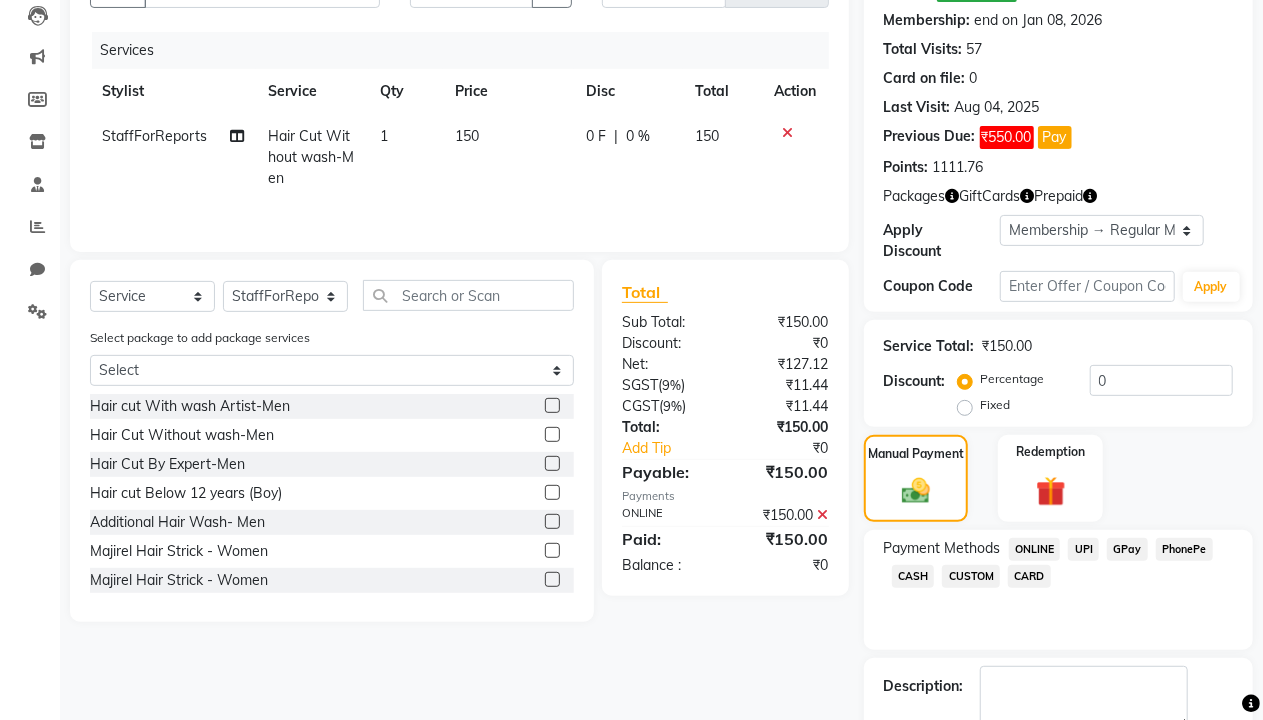 click 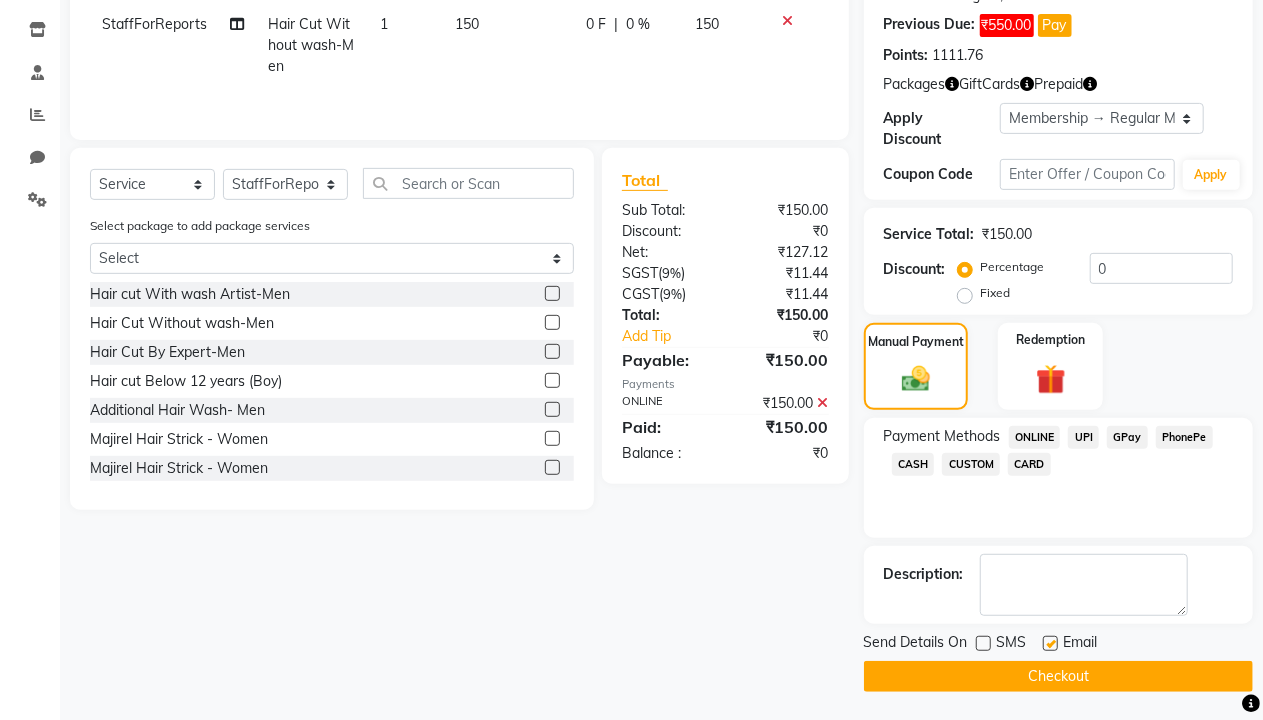 click 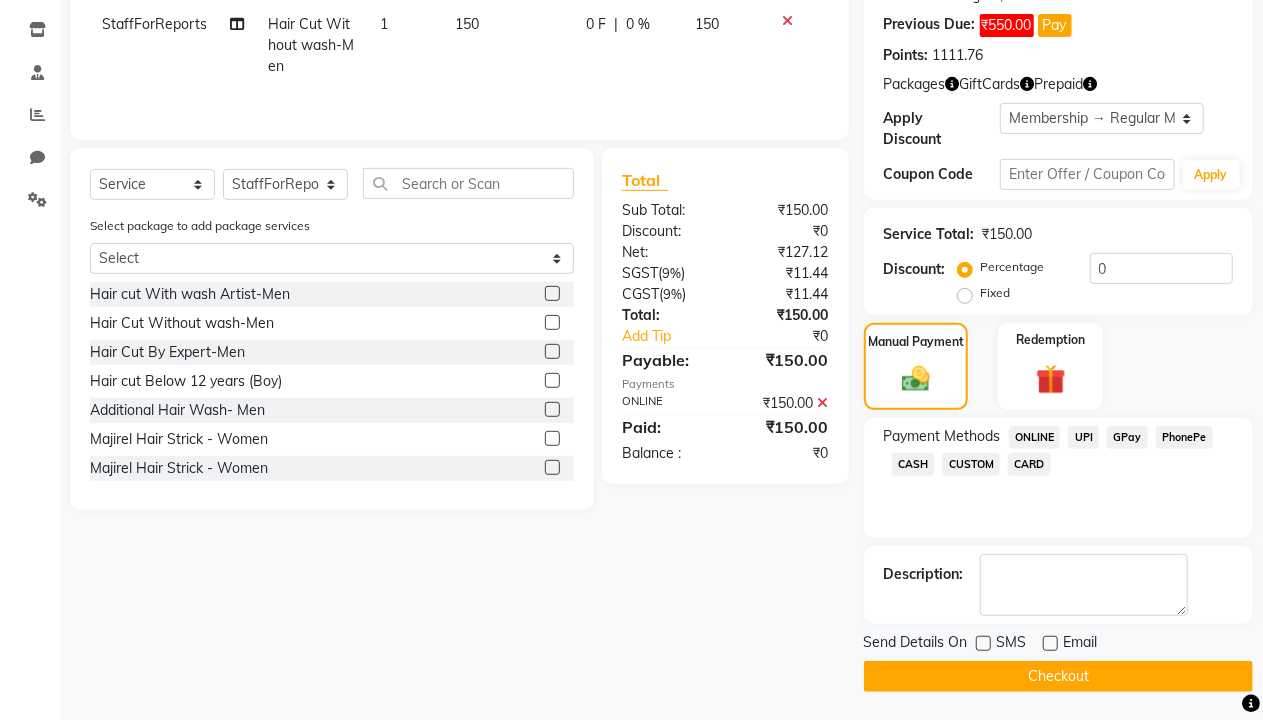 click on "Checkout" 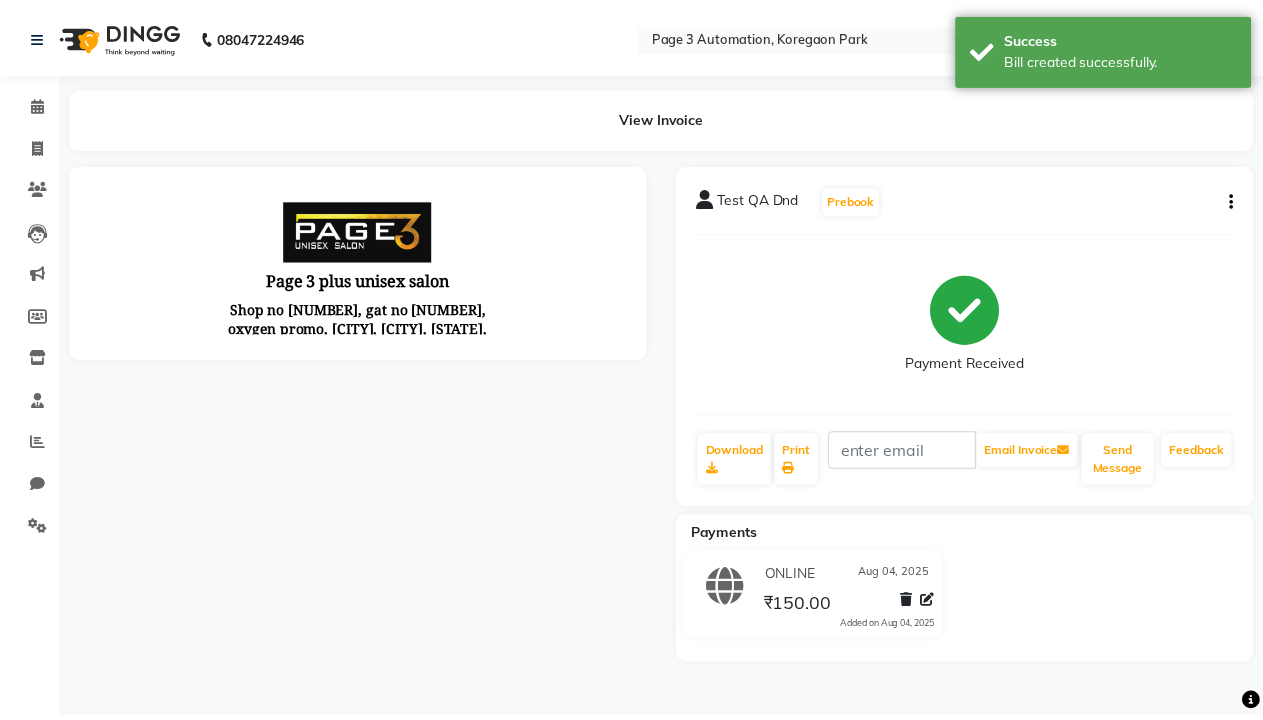 scroll, scrollTop: 0, scrollLeft: 0, axis: both 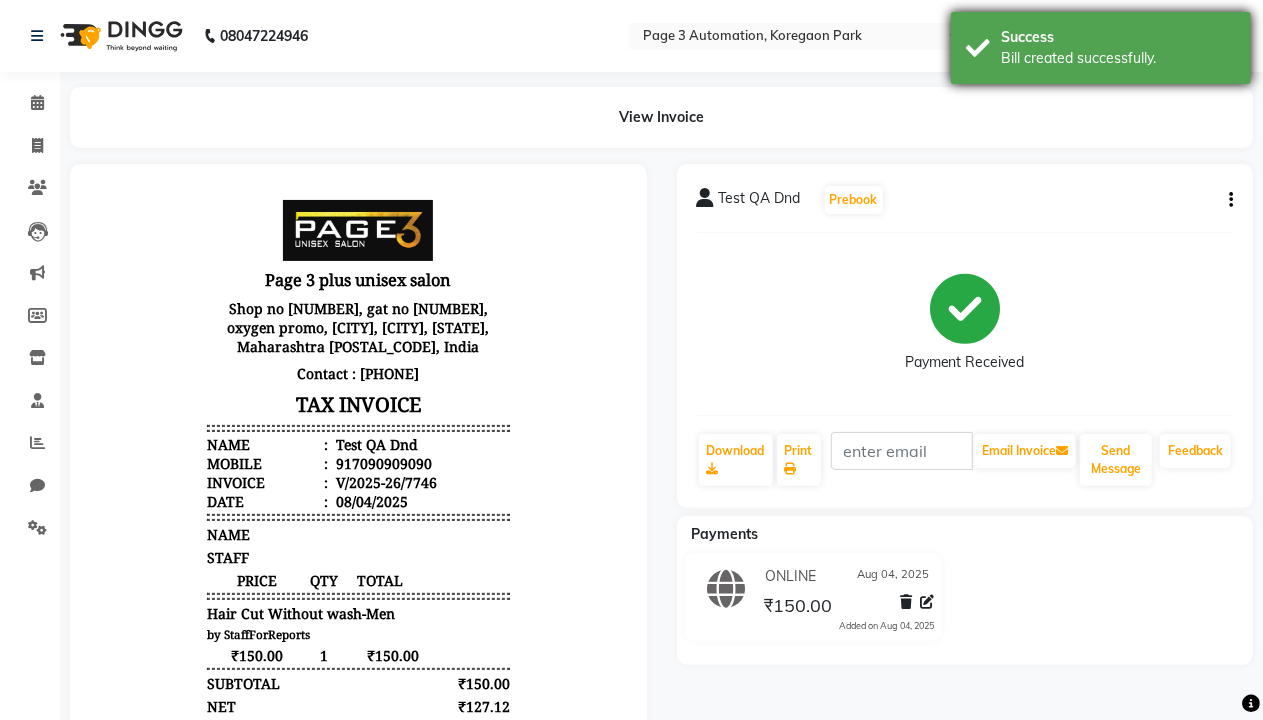 click on "Bill created successfully." at bounding box center (1118, 58) 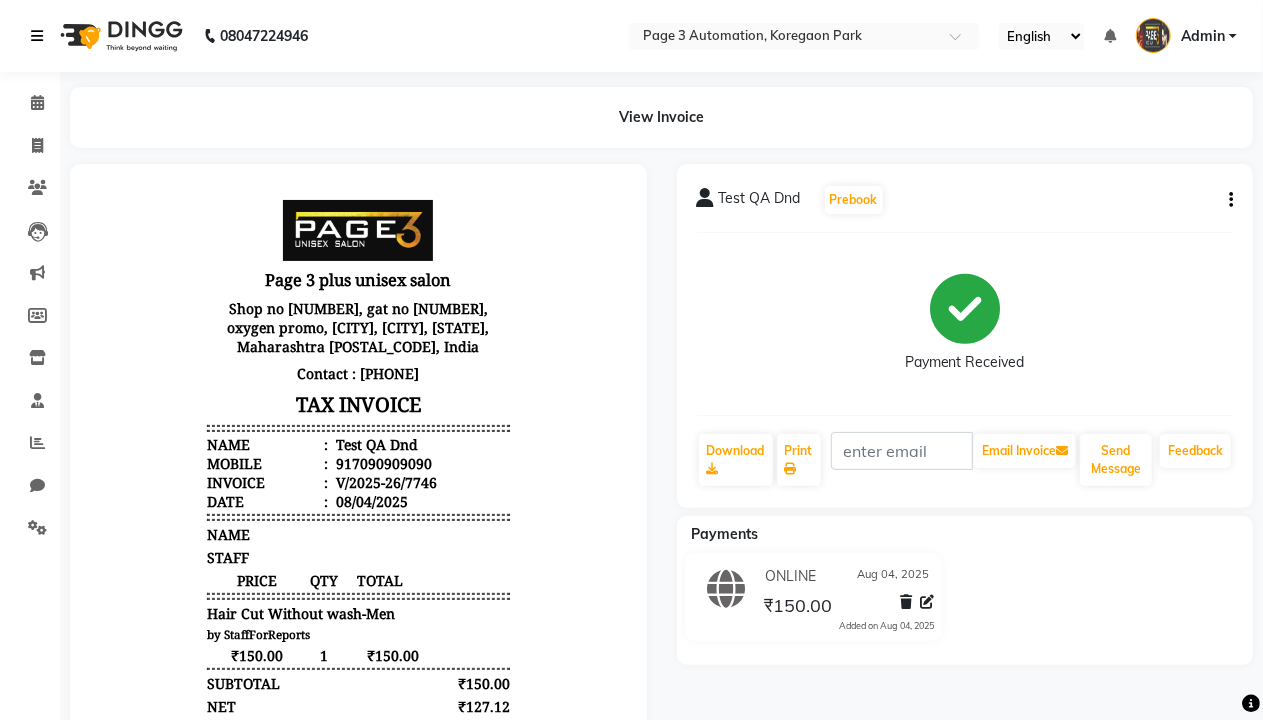 click at bounding box center [37, 36] 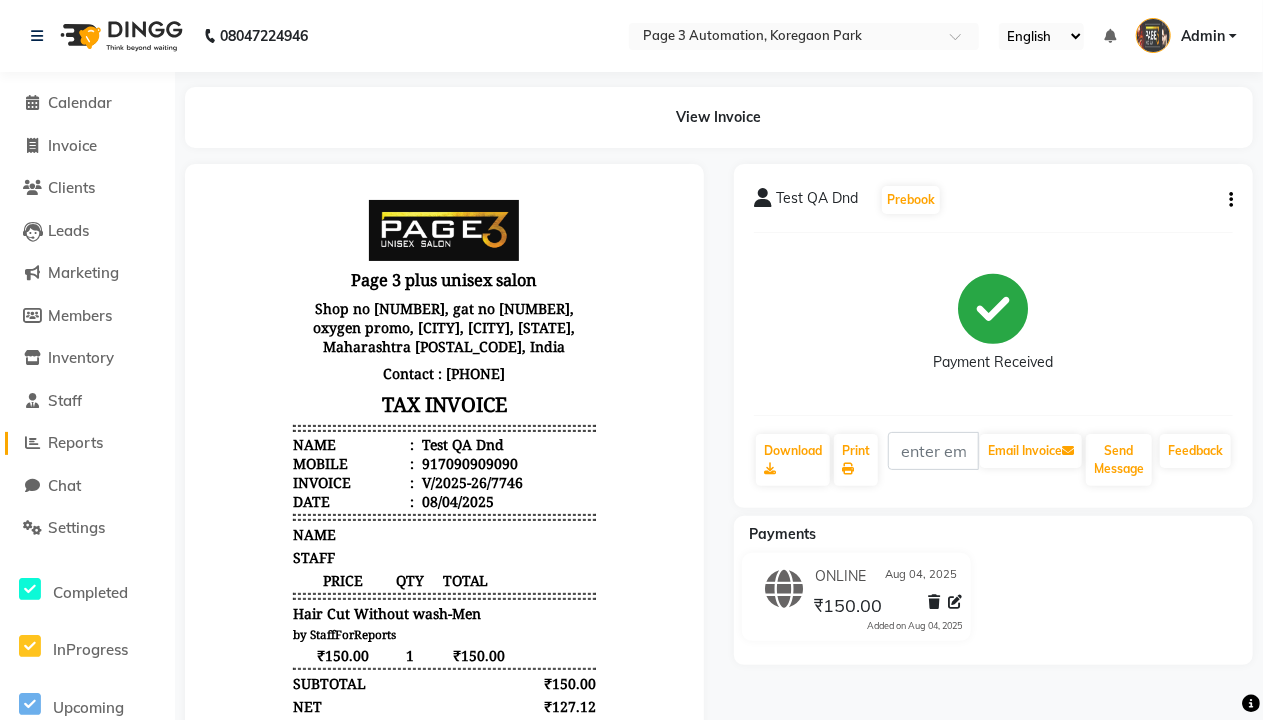 click on "Reports" 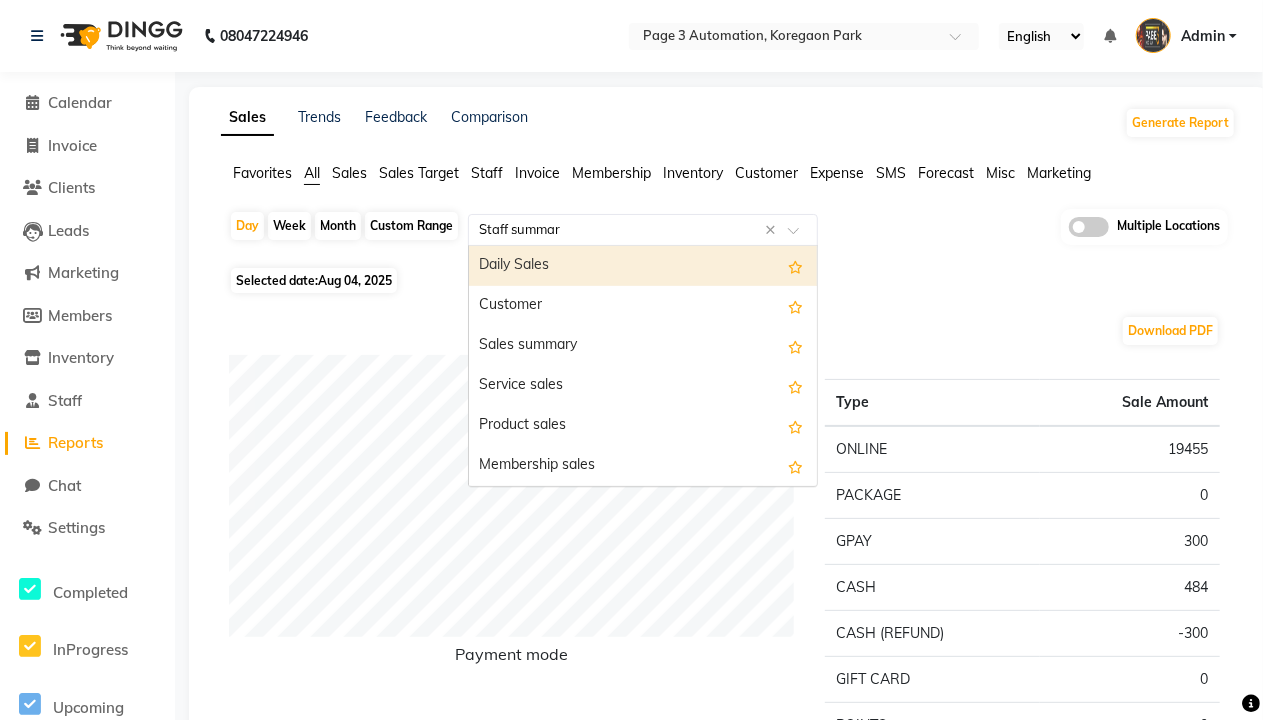 type on "Staff summary" 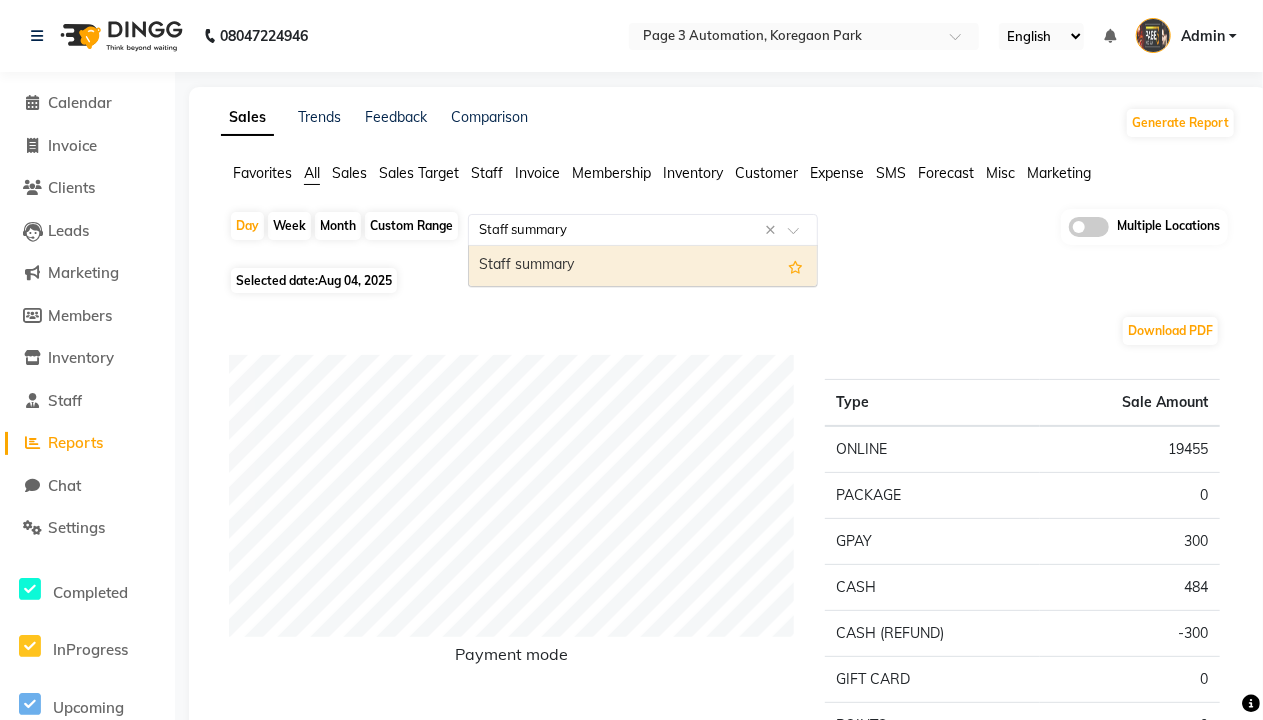 click on "Staff summary" at bounding box center [643, 266] 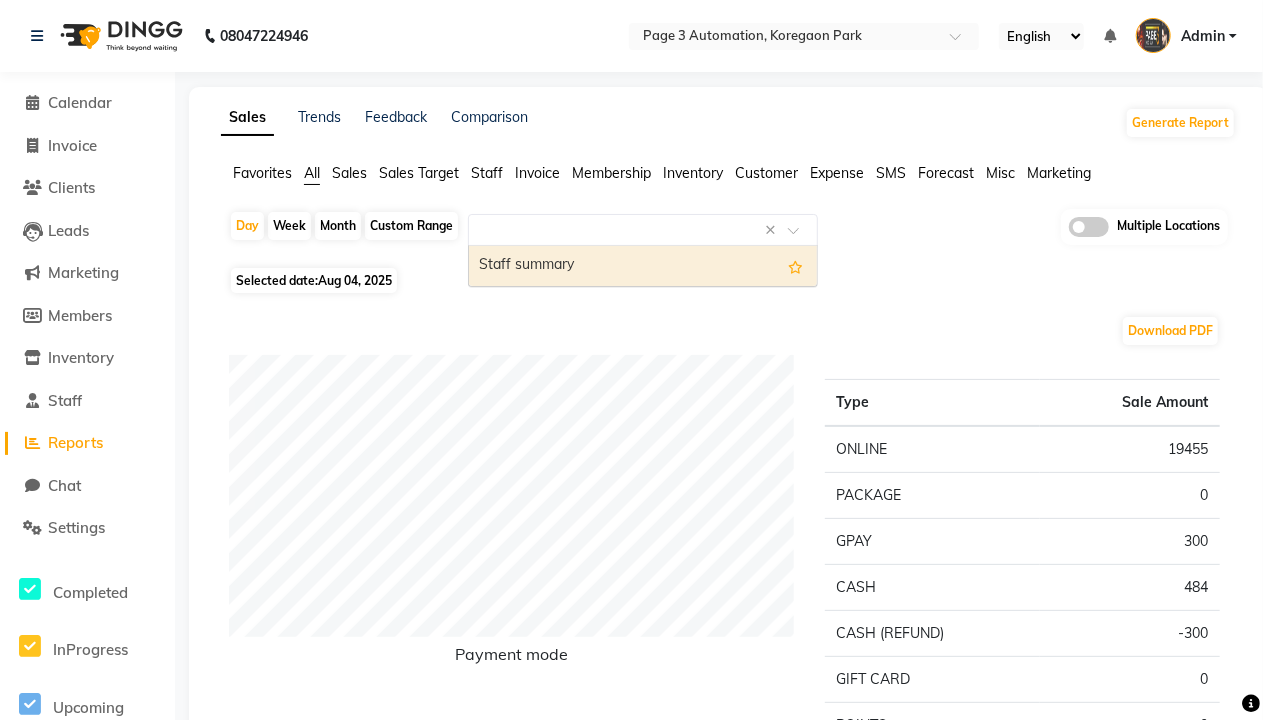 select on "full_report" 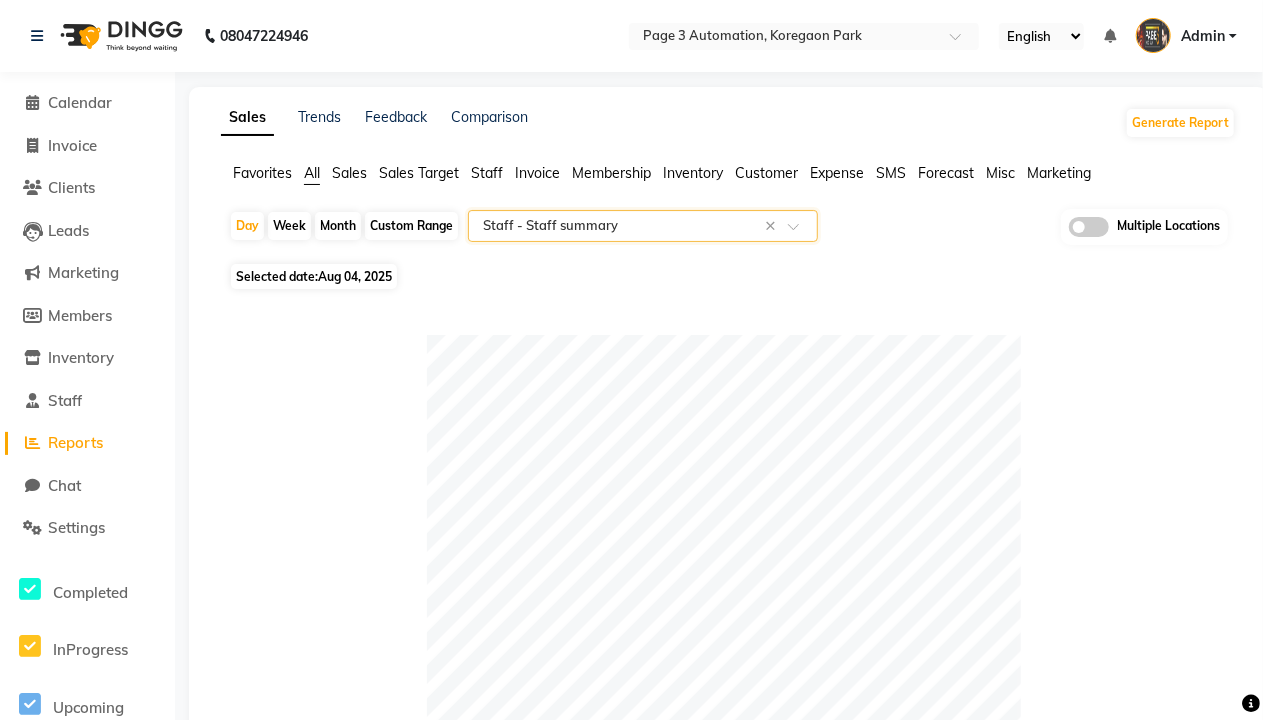 scroll, scrollTop: 0, scrollLeft: 0, axis: both 